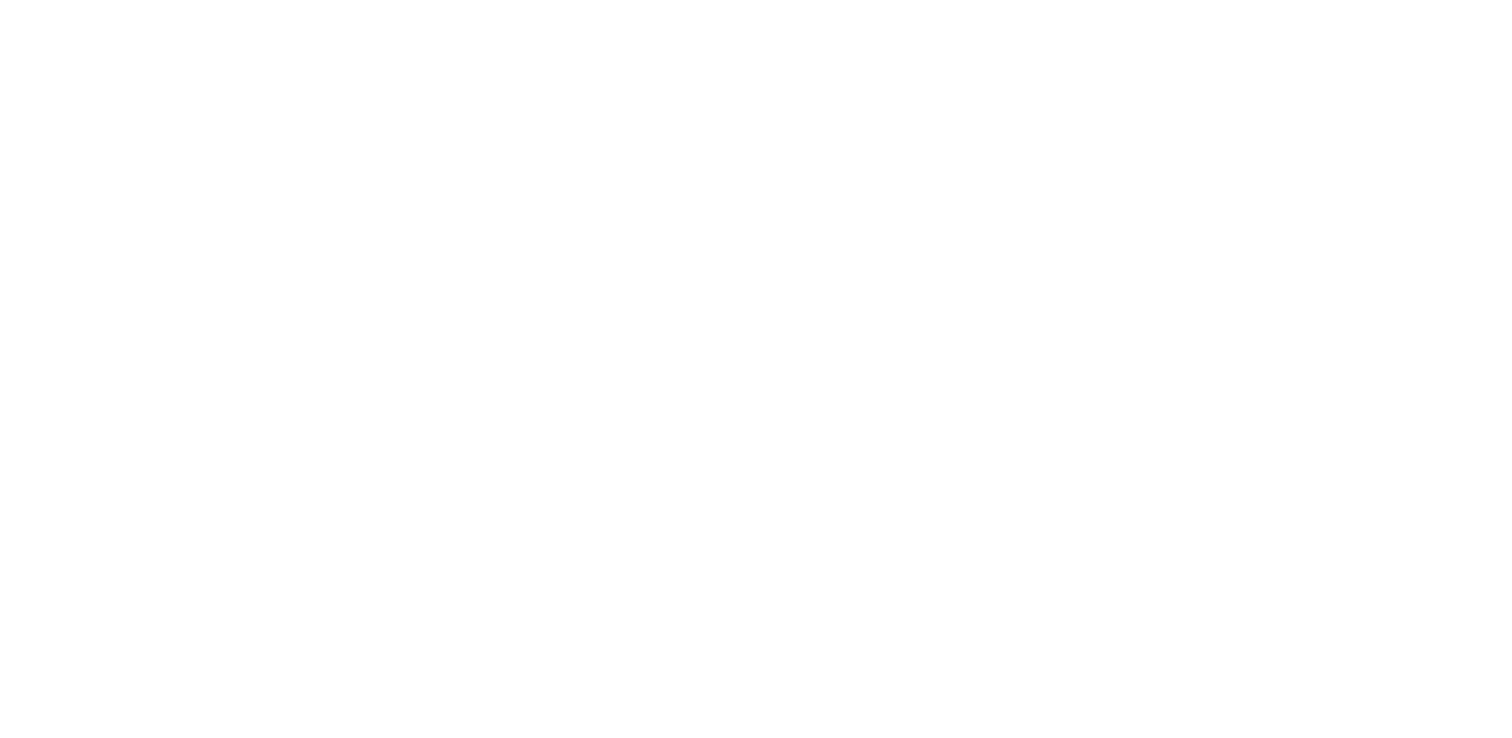 scroll, scrollTop: 0, scrollLeft: 0, axis: both 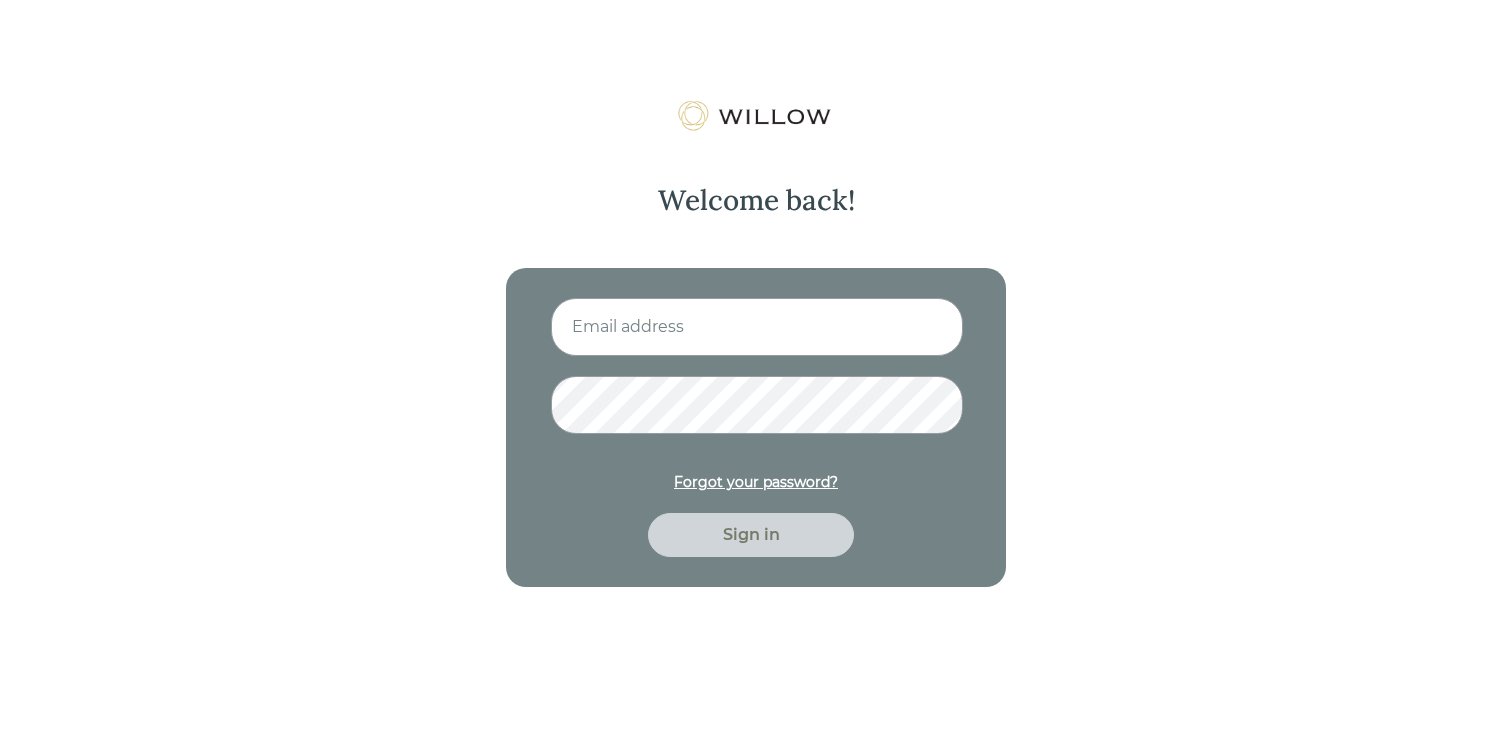 click at bounding box center [757, 327] 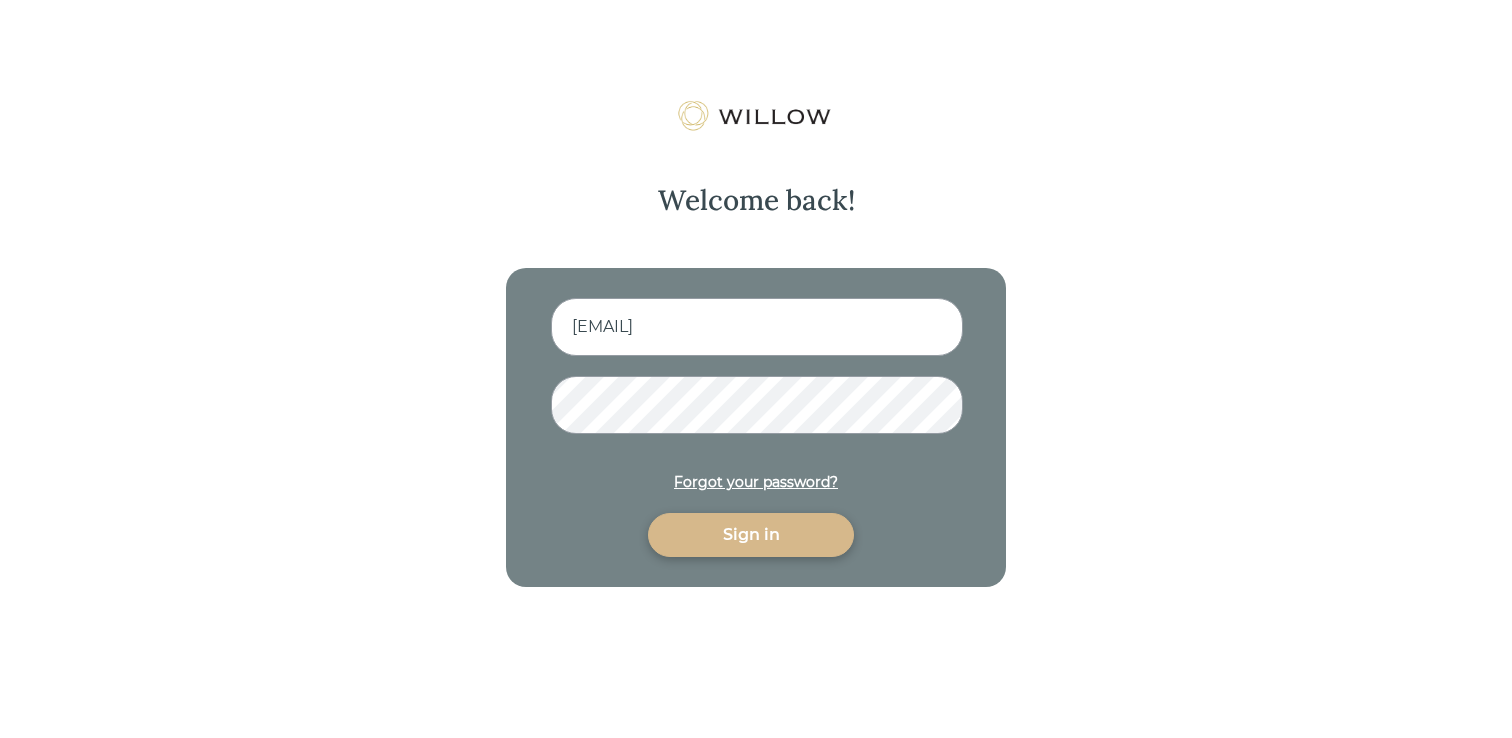 click on "amberlcate@gmail.com Forgot your password? Sign in" at bounding box center [756, 427] 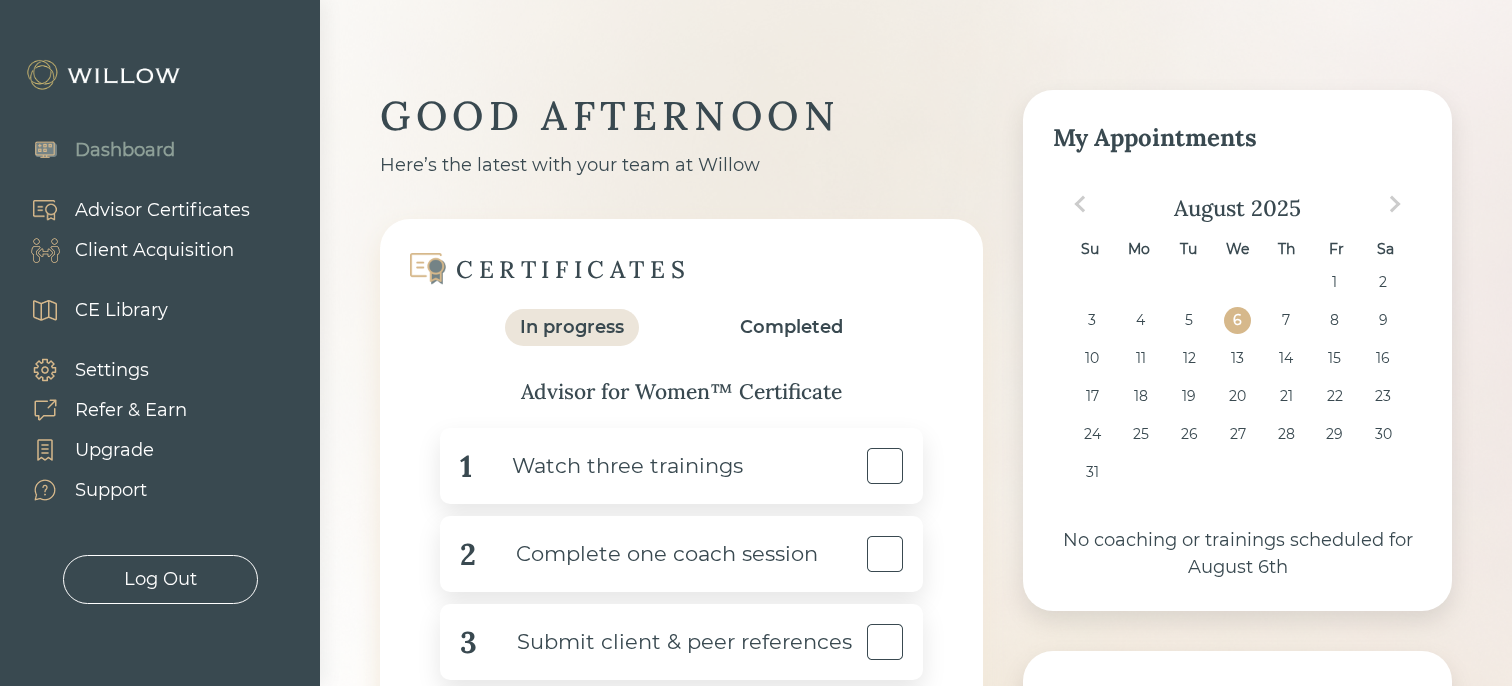 click on "Advisor Certificates" at bounding box center [162, 210] 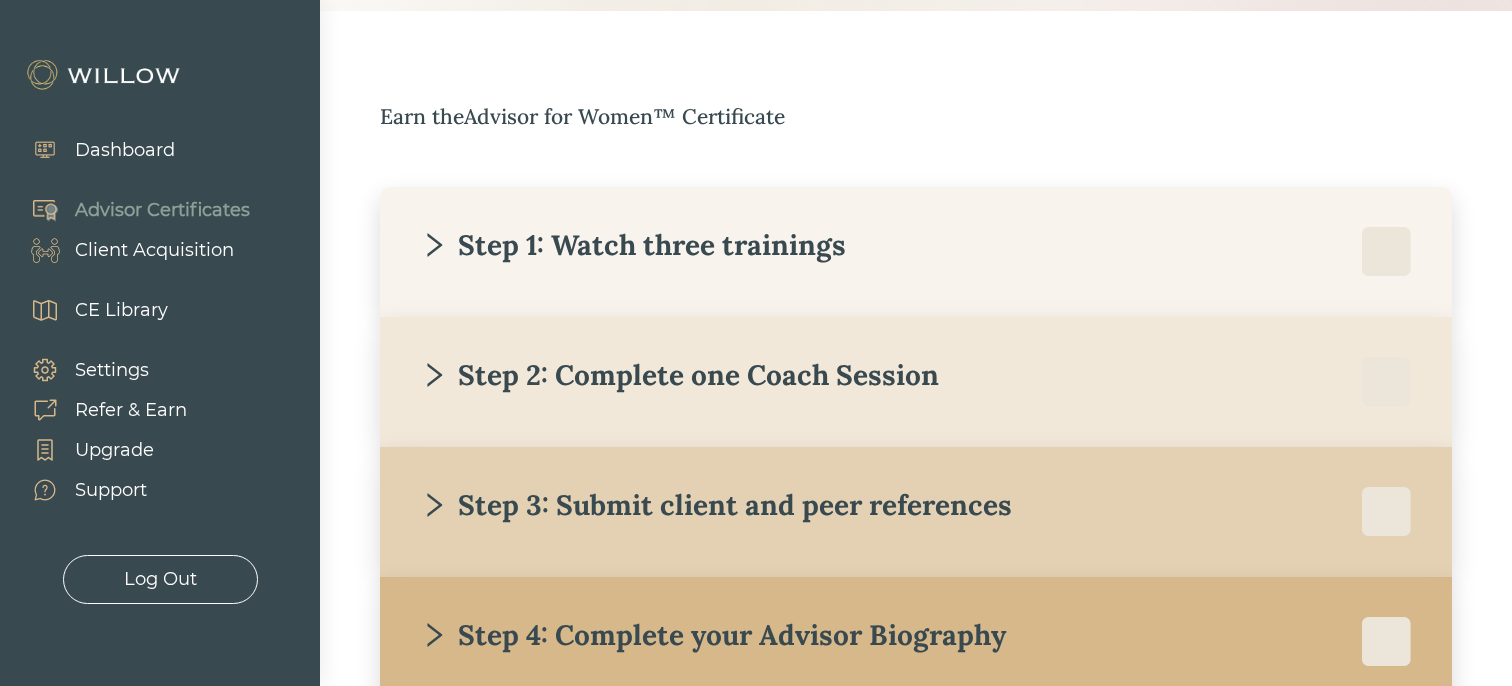 scroll, scrollTop: 281, scrollLeft: 0, axis: vertical 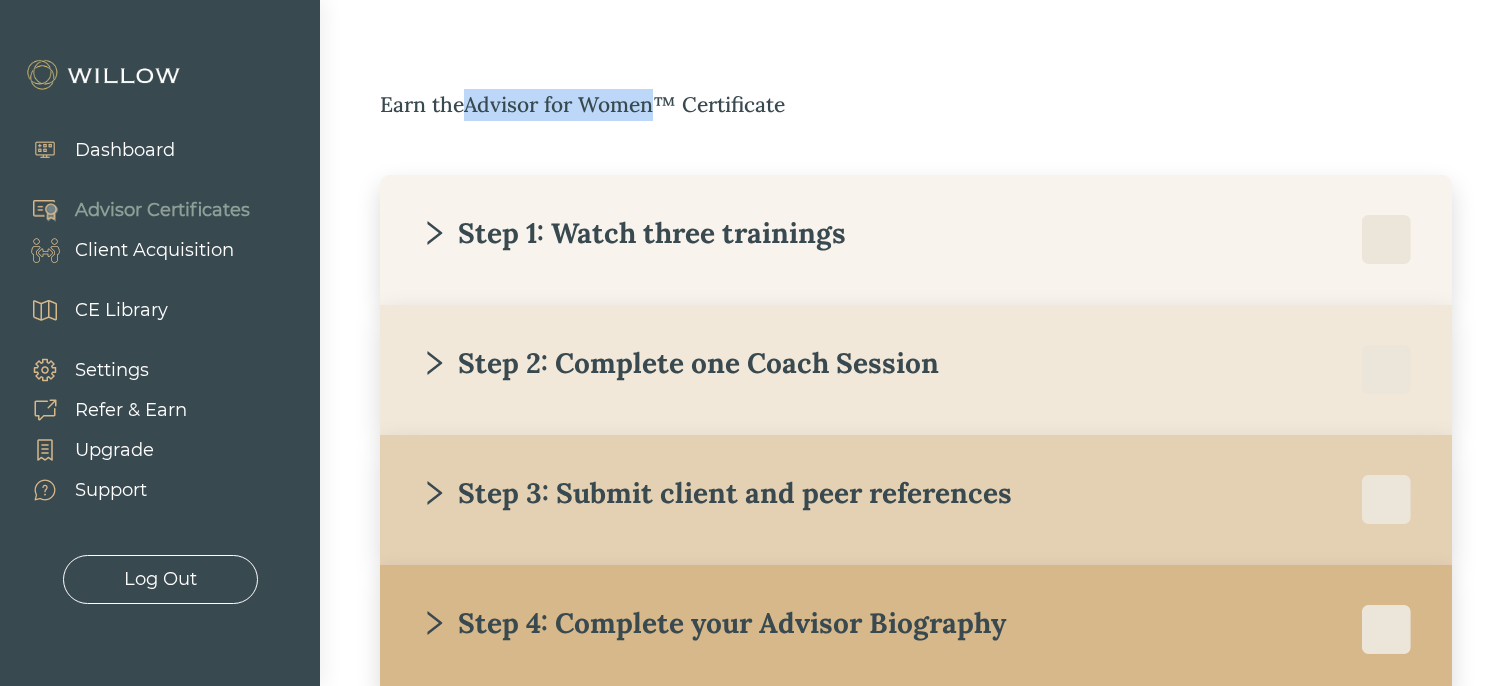 drag, startPoint x: 471, startPoint y: 109, endPoint x: 657, endPoint y: 107, distance: 186.01076 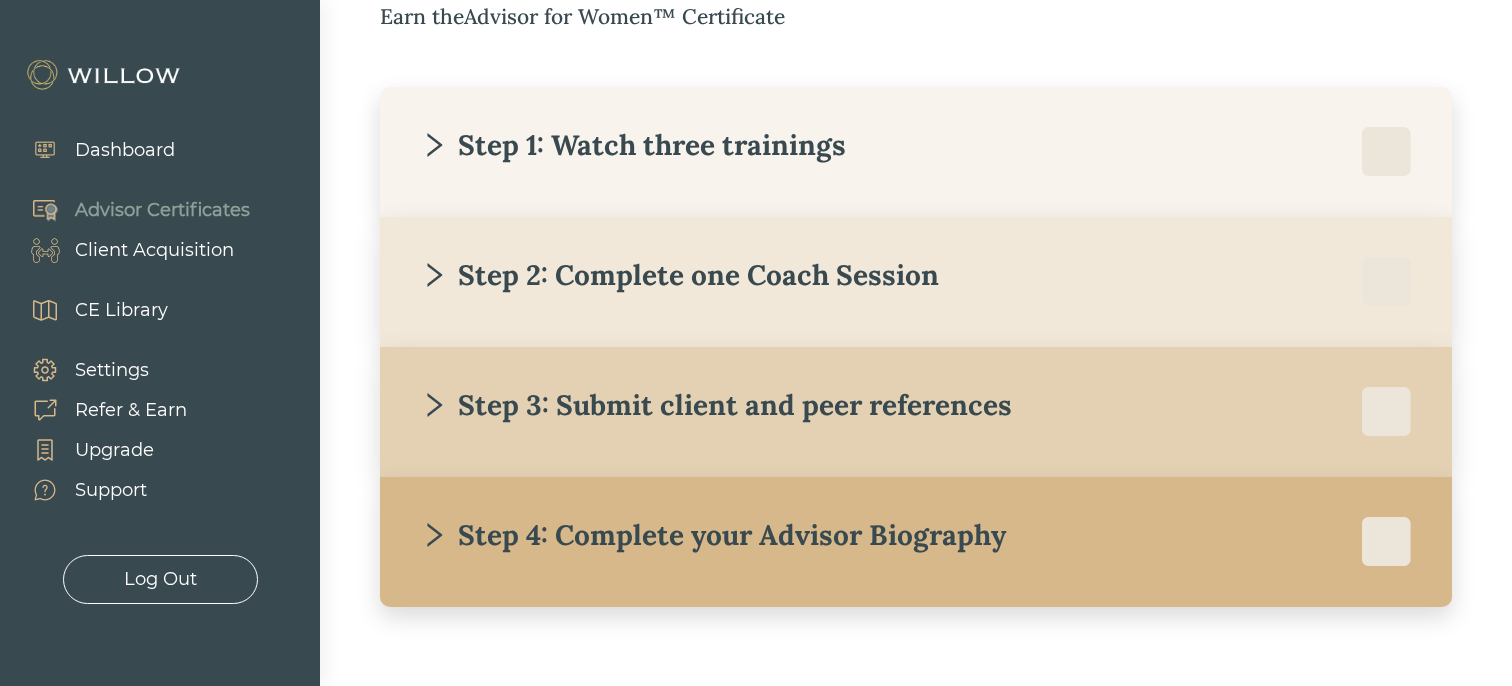 scroll, scrollTop: 365, scrollLeft: 0, axis: vertical 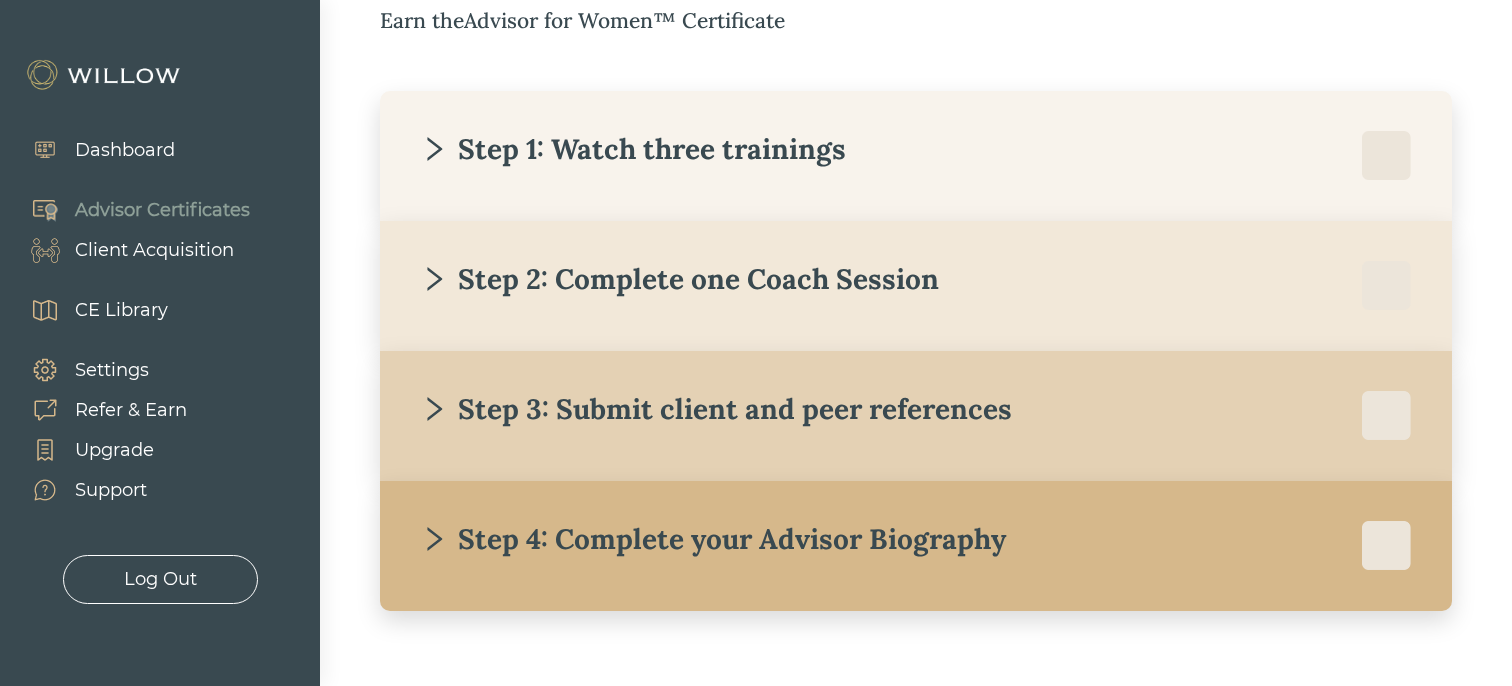 click on "Step 1: Watch three trainings" at bounding box center [633, 149] 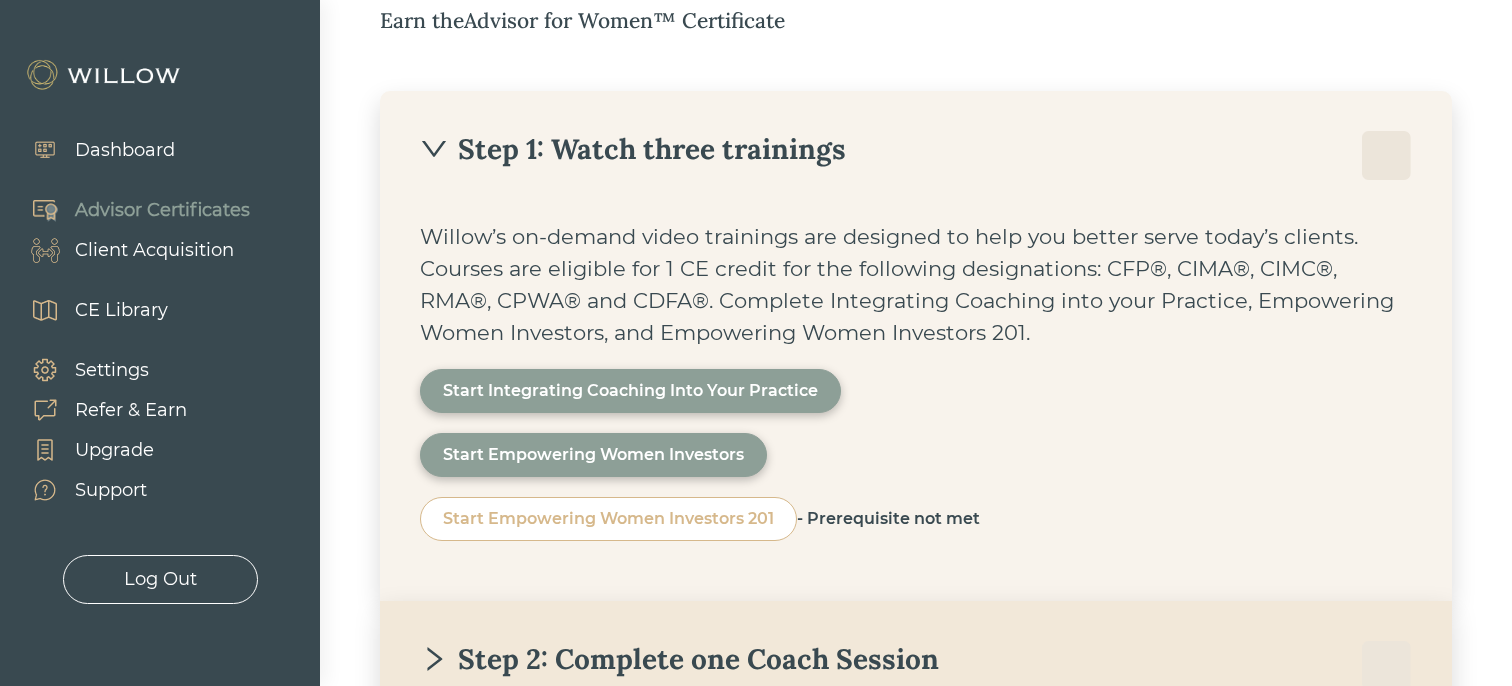 click on "Step 1: Watch three trainings" at bounding box center (916, 156) 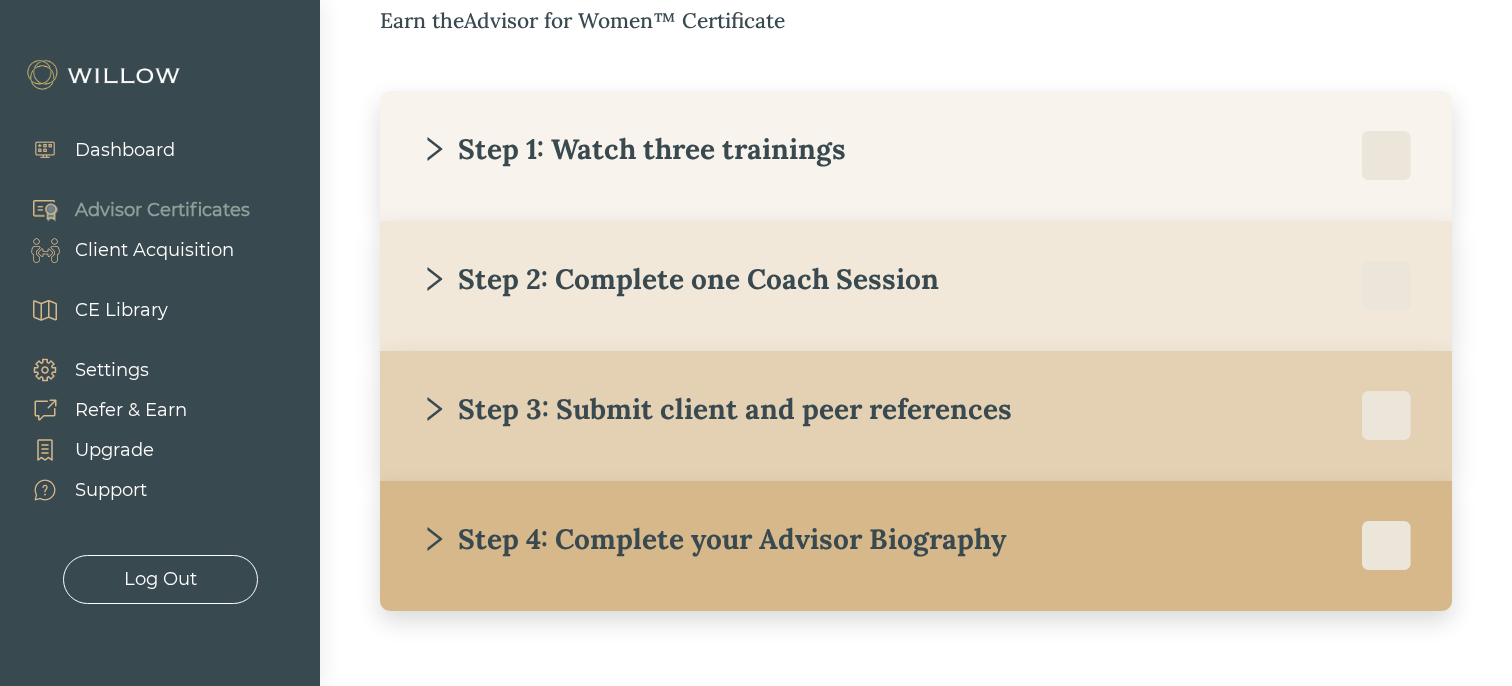 click on "Step 2: Complete one Coach Session" at bounding box center (679, 279) 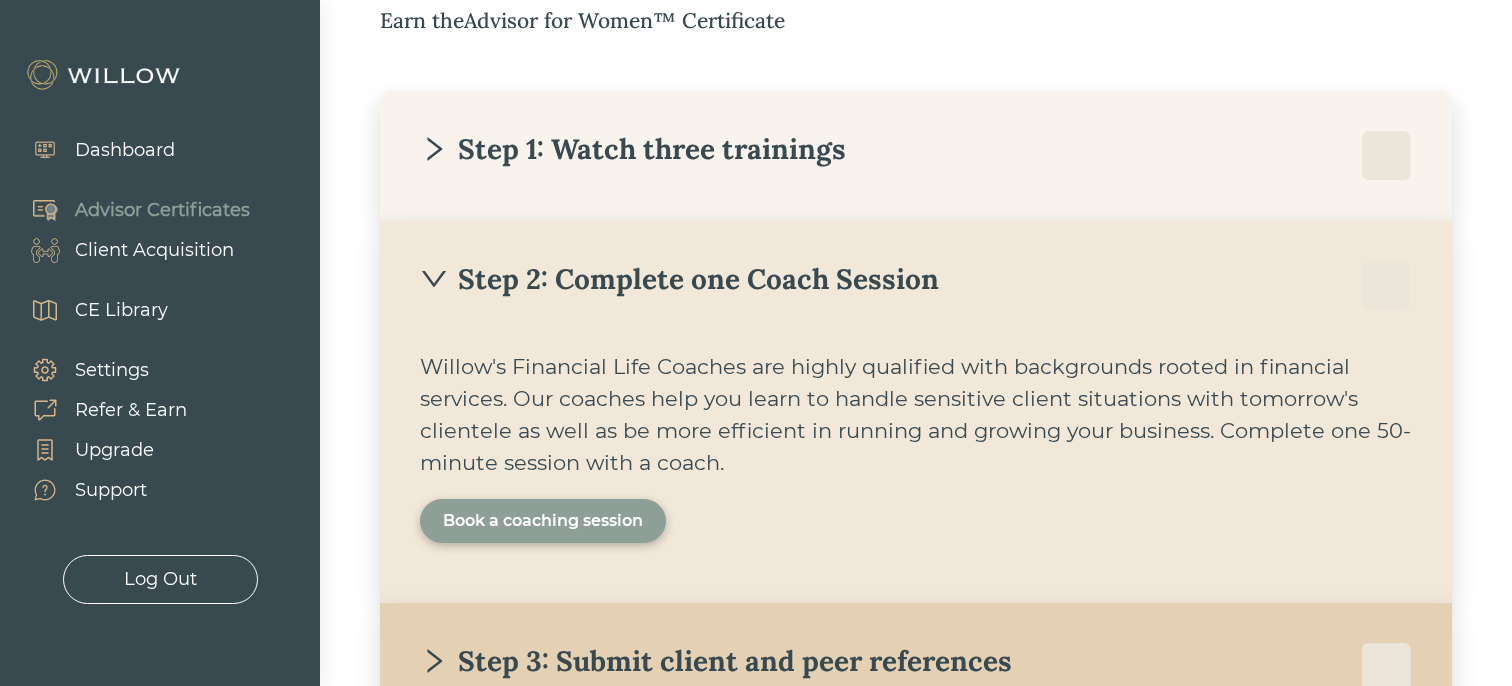 click on "Book a coaching session" at bounding box center [543, 521] 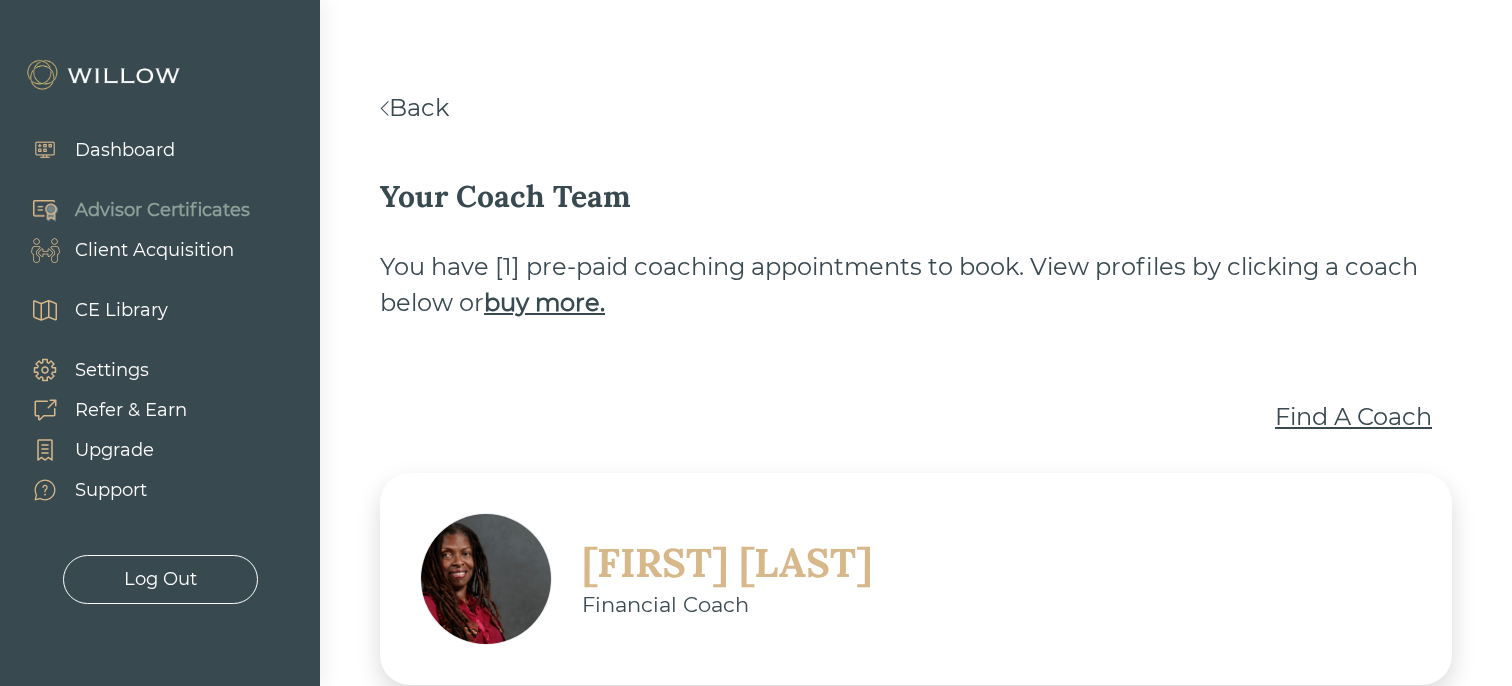 scroll, scrollTop: 78, scrollLeft: 0, axis: vertical 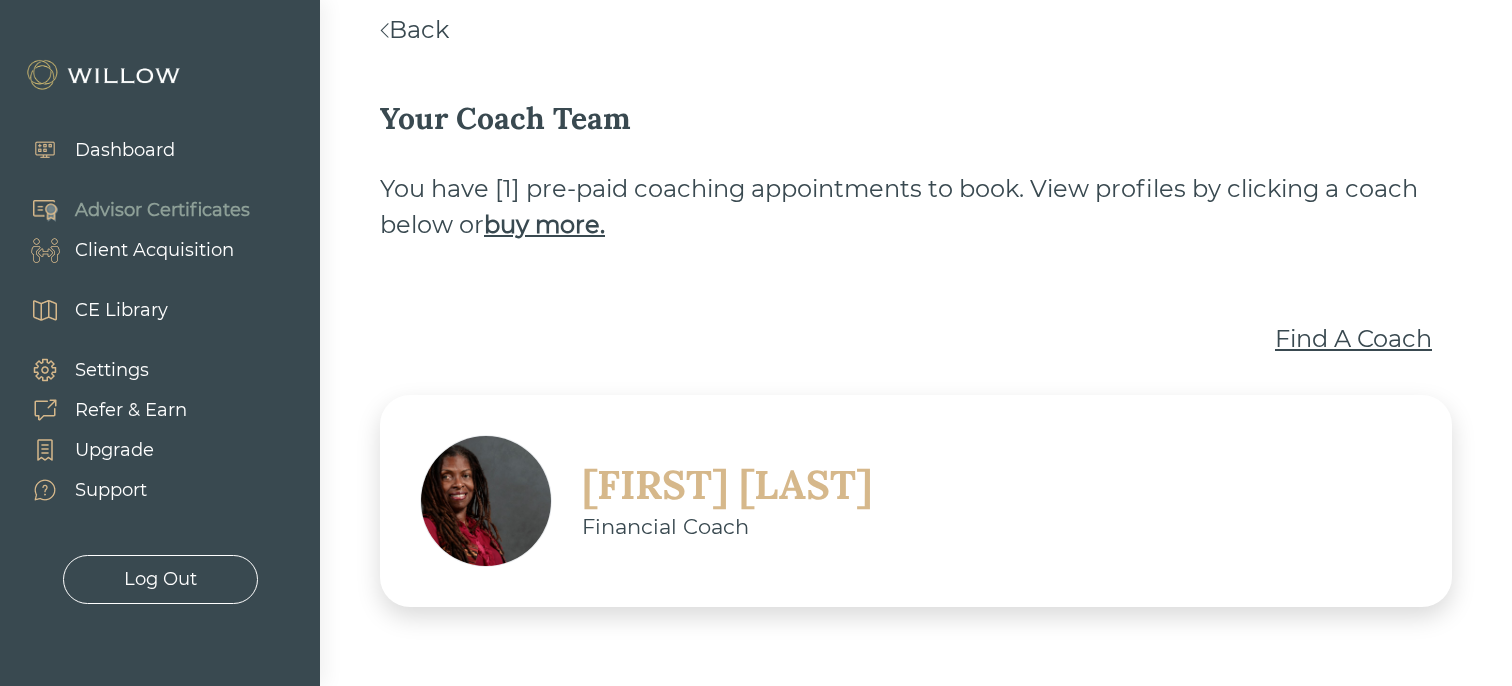 click on "Find A Coach" at bounding box center [1353, 339] 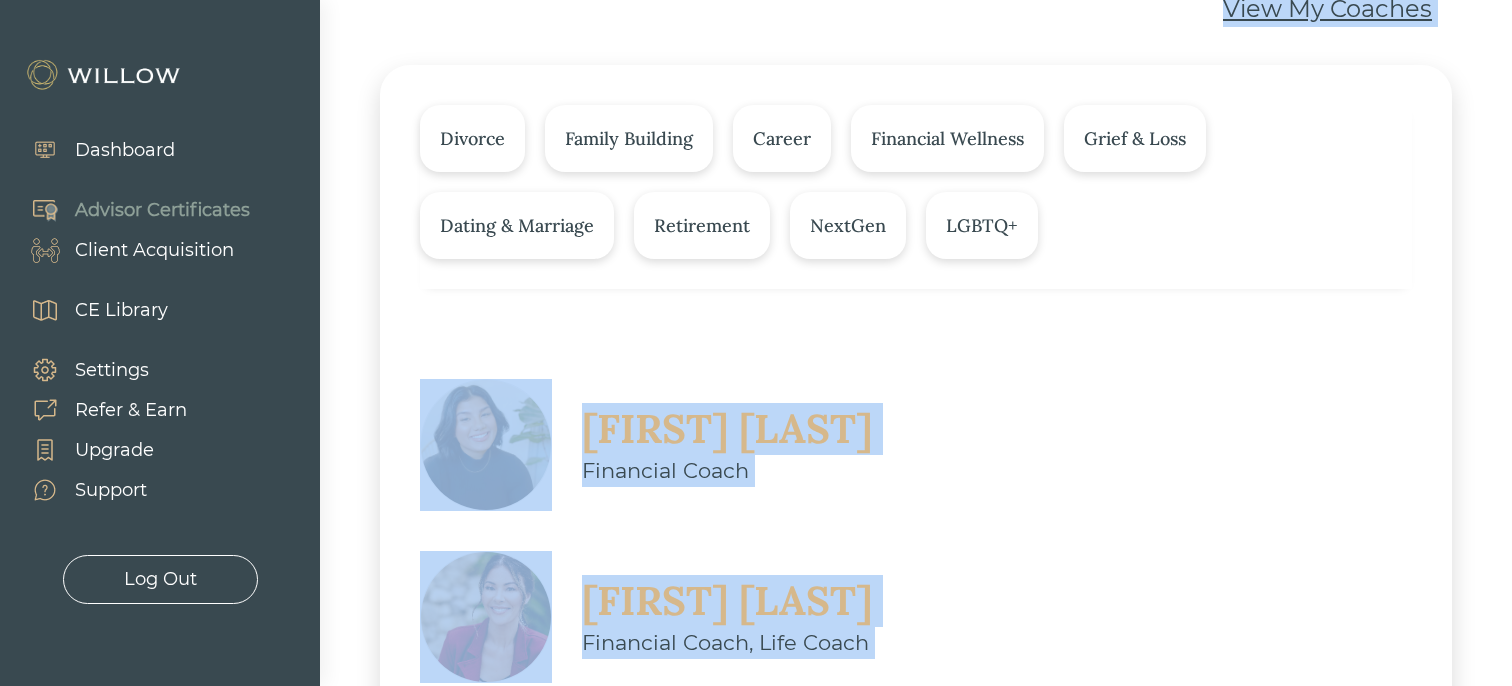 scroll, scrollTop: 456, scrollLeft: 0, axis: vertical 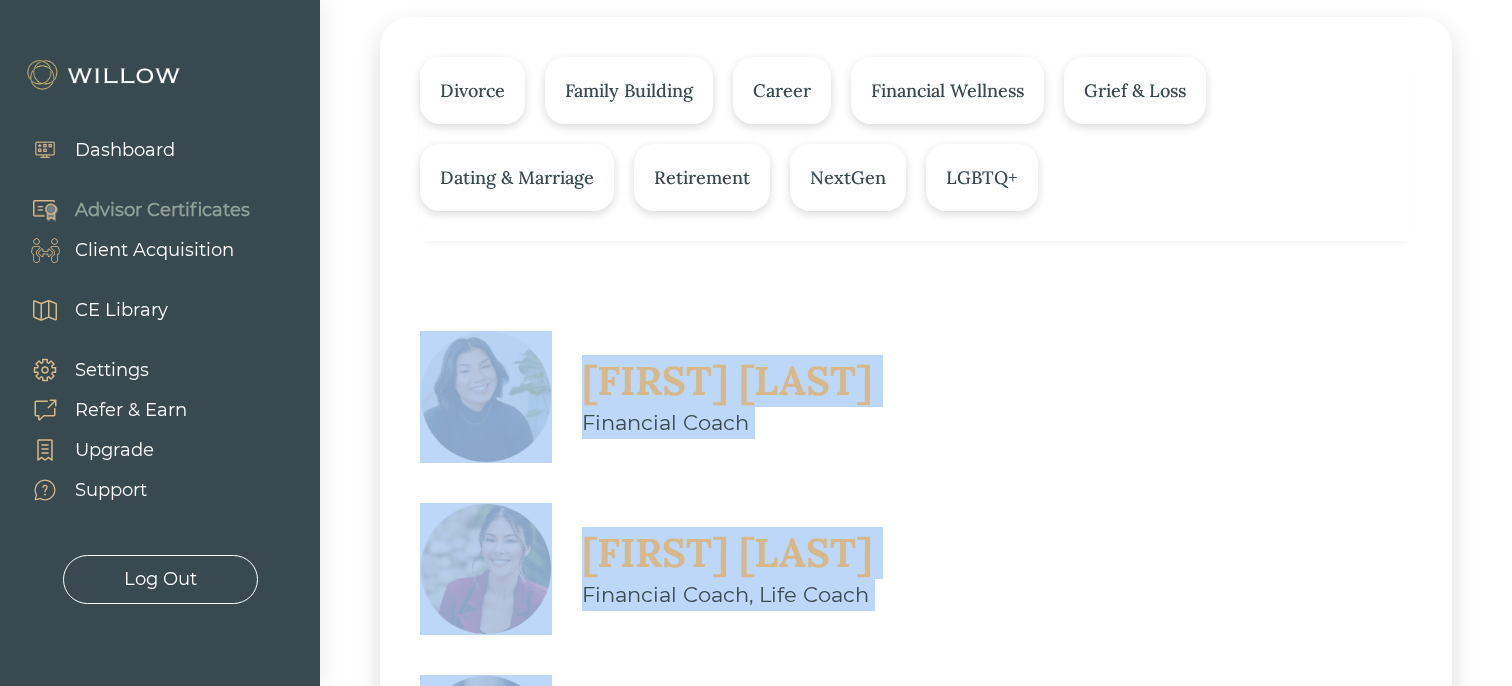 click on "Divorce Family Building Career Financial Wellness Grief & Loss Dating & Marriage Retirement NextGen LGBTQ+ Lea   Landaverde Financial Coach Christine   Sarno Financial Coach, Life Coach Sherry   Jordan, CPA, CVA, CFF Financial Coach, Business Coach, Life Coach John   Morgan, MBA, CFP®, CRPC® Financial Coach, Career Coach Megan   Scipione, CFA Financial Coach Nikeya   Kelly, MBA Financial Coach Heather   Fraser Financial Coach" at bounding box center [916, 823] 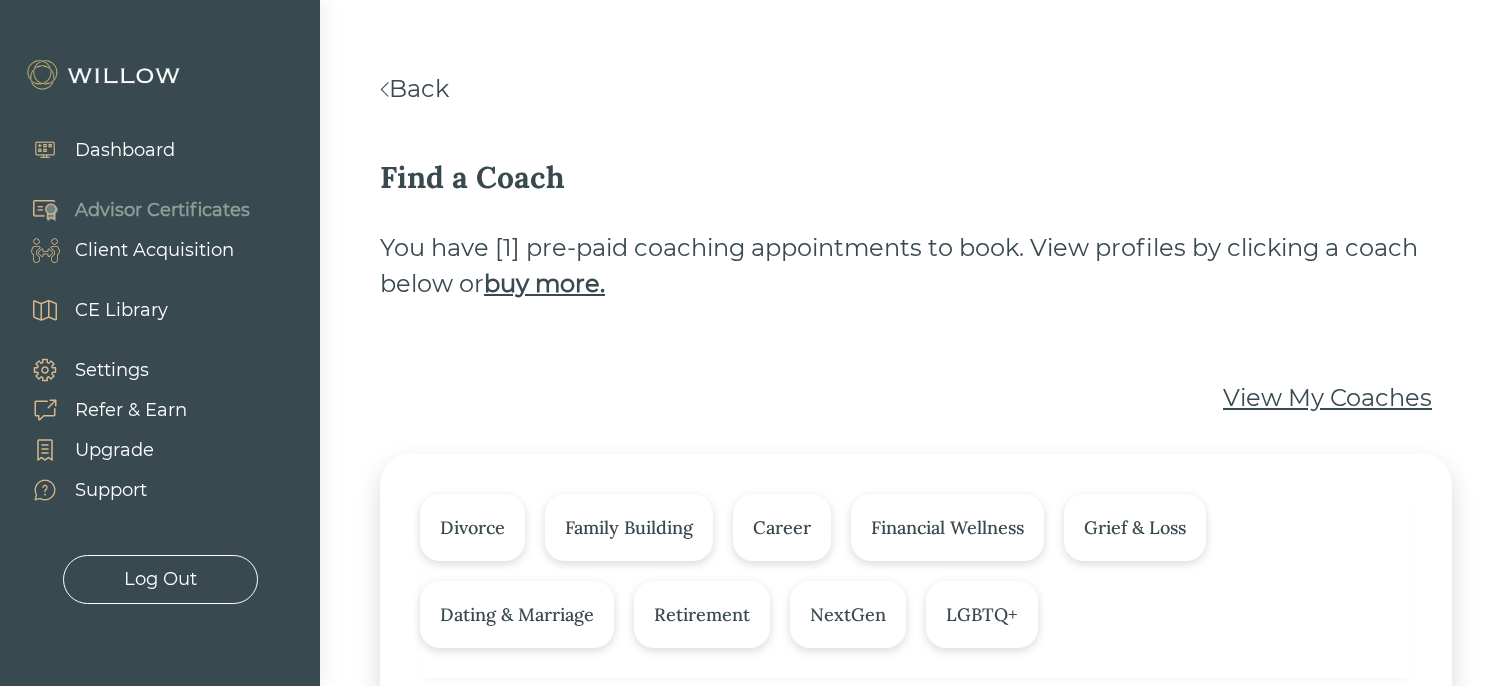 scroll, scrollTop: 0, scrollLeft: 0, axis: both 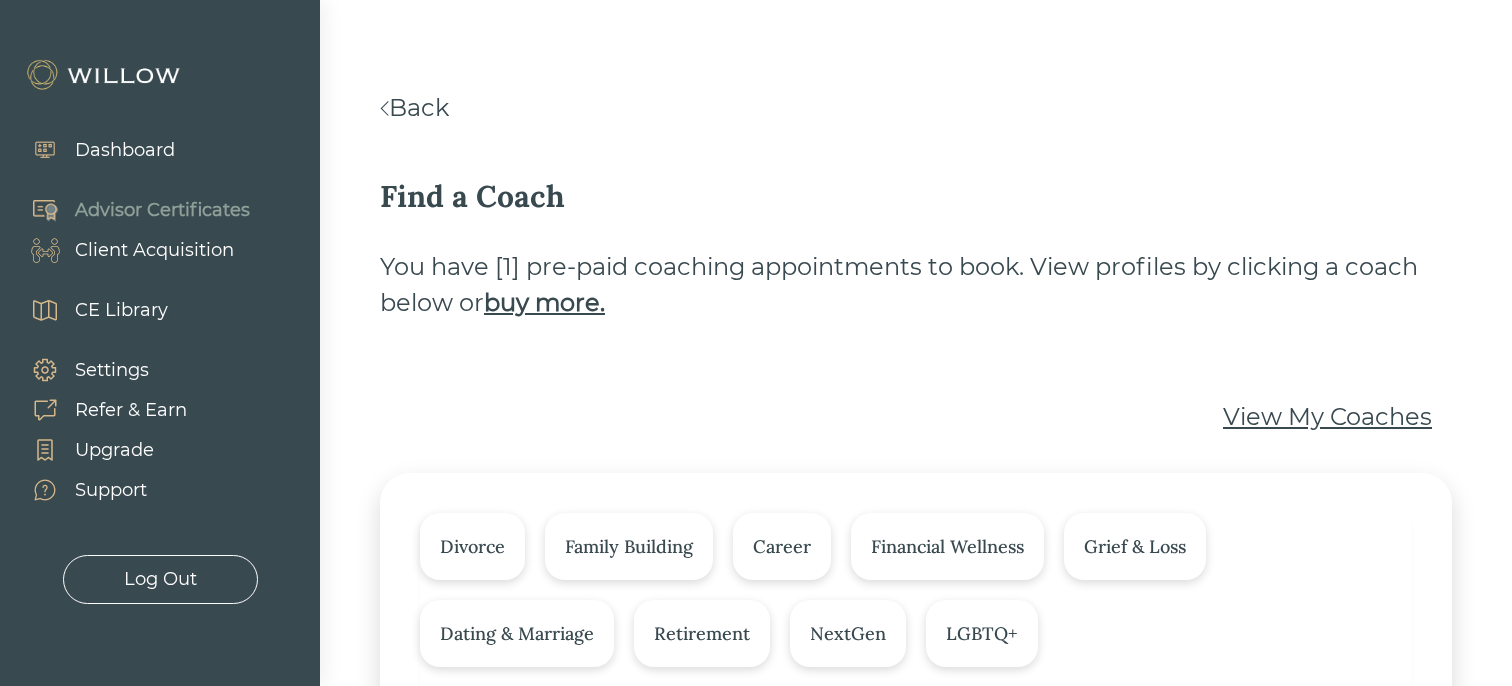 click on "Back" at bounding box center (414, 107) 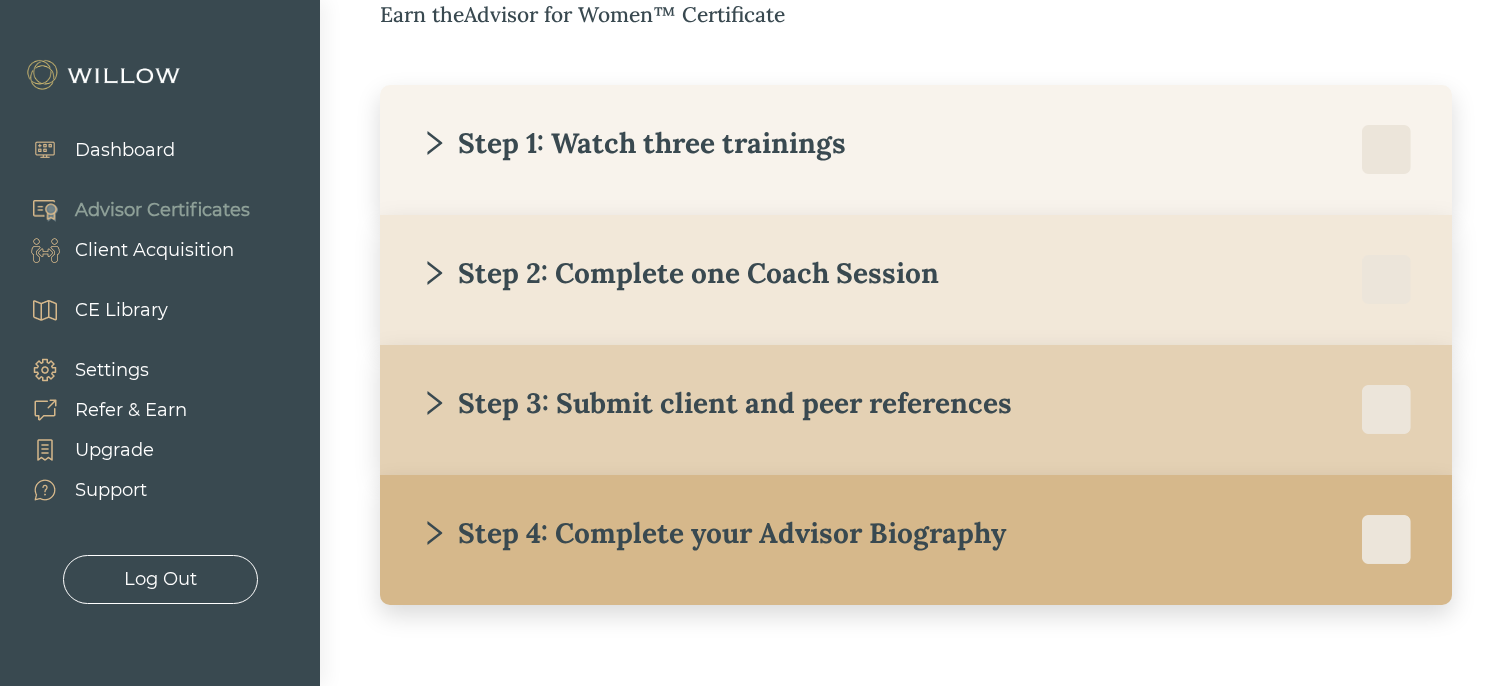 scroll, scrollTop: 386, scrollLeft: 0, axis: vertical 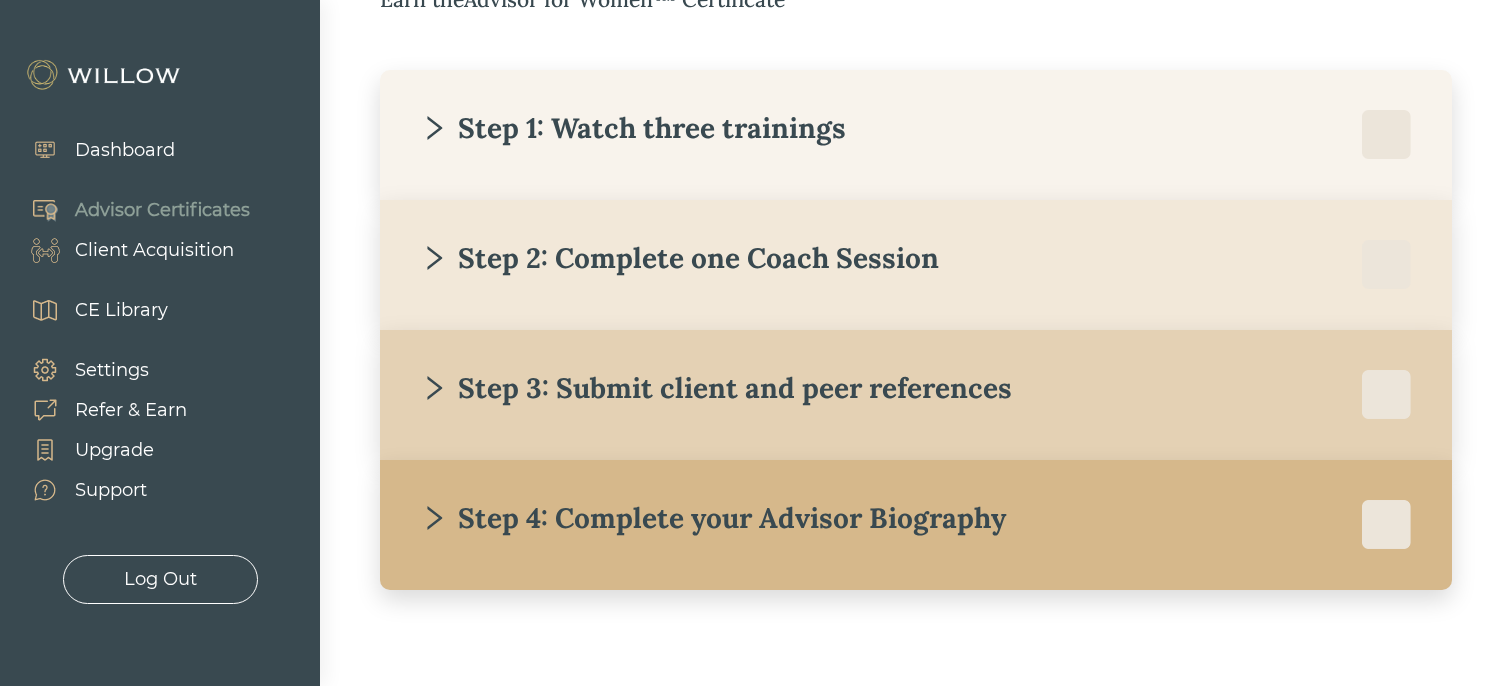 click on "Step 3: Submit client and peer references" at bounding box center [716, 388] 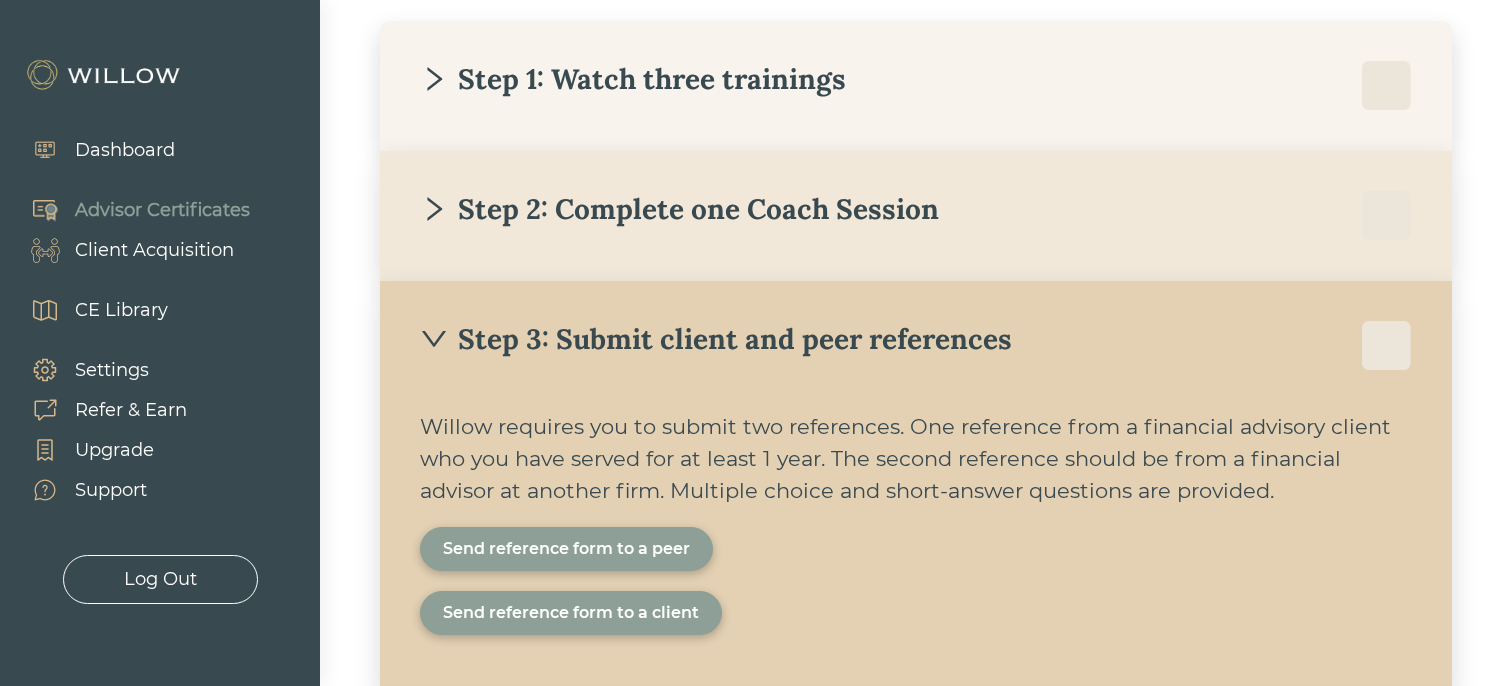 click on "Step 3: Submit client and peer references" at bounding box center [716, 339] 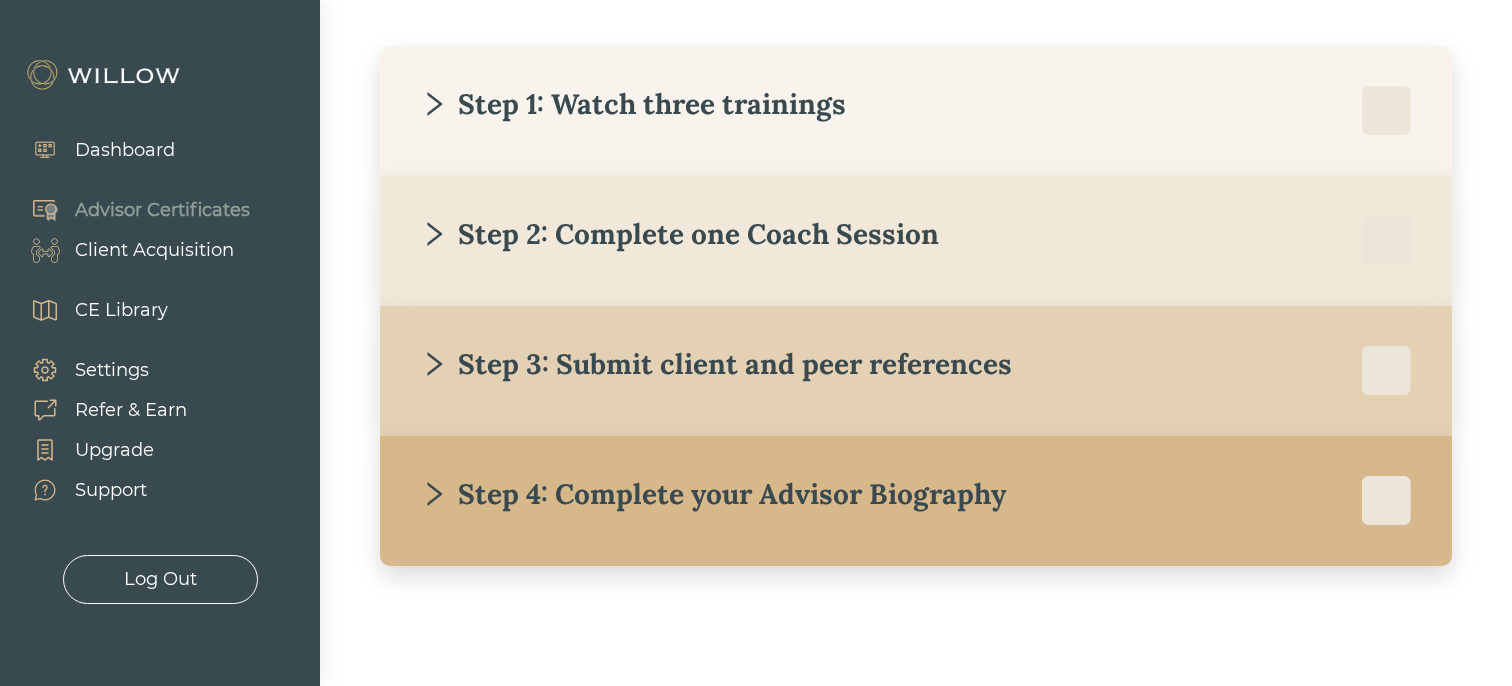 click on "Step 4: Complete your Advisor Biography" at bounding box center [916, 501] 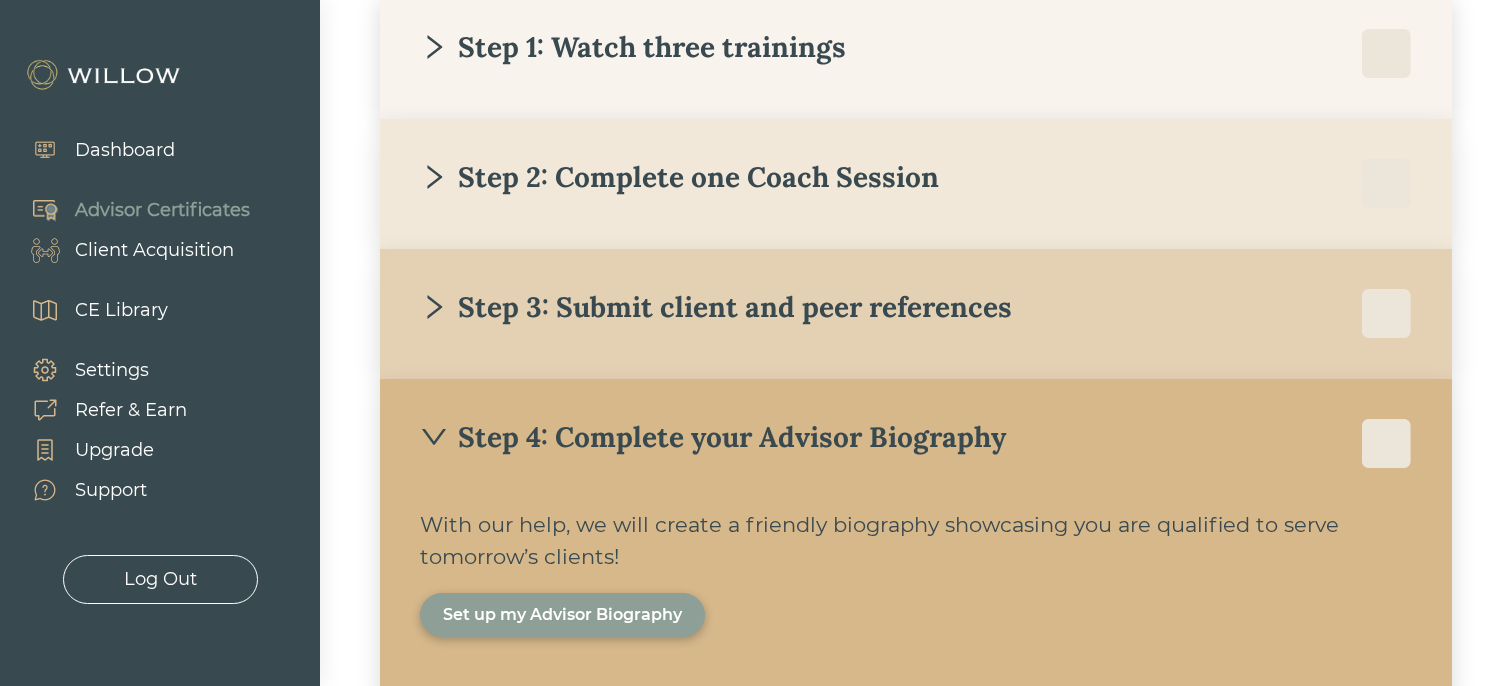 scroll, scrollTop: 476, scrollLeft: 0, axis: vertical 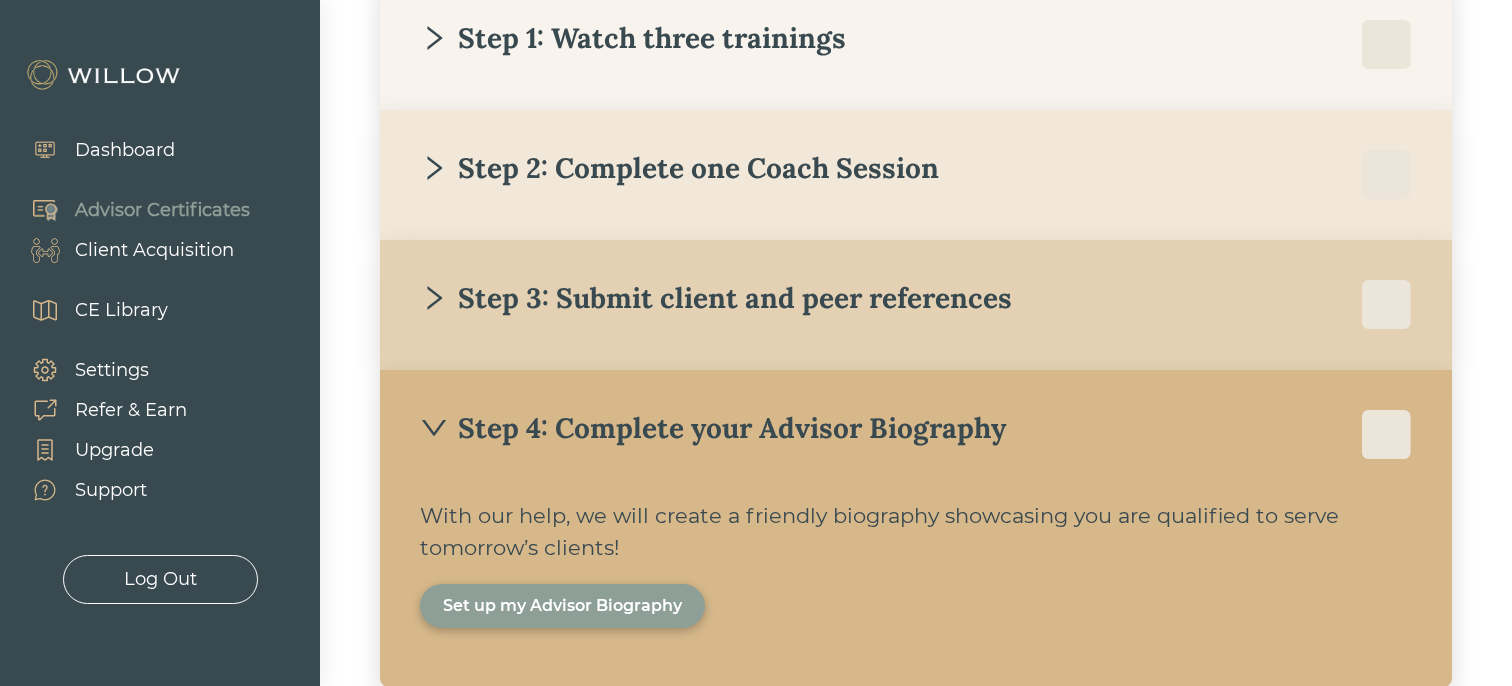 click on "Step 4: Complete your Advisor Biography" at bounding box center [916, 435] 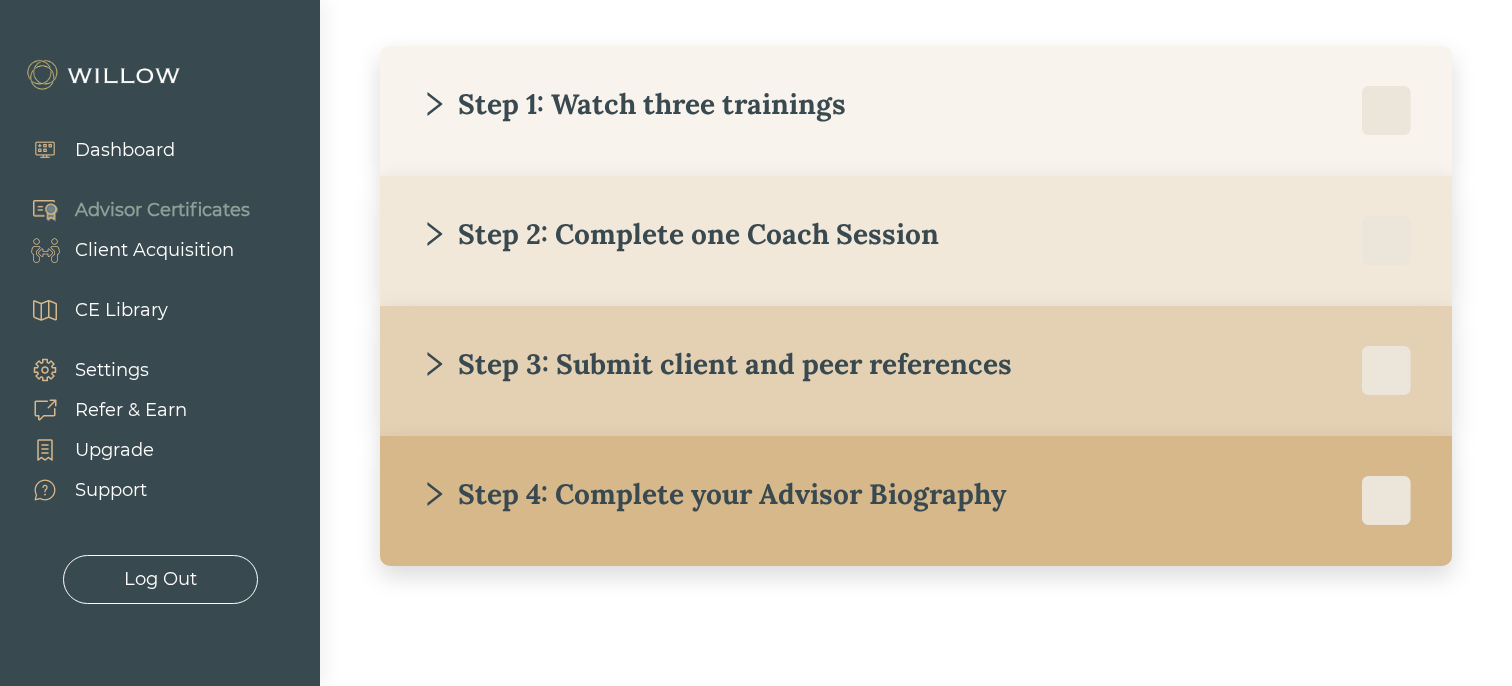 scroll, scrollTop: 361, scrollLeft: 0, axis: vertical 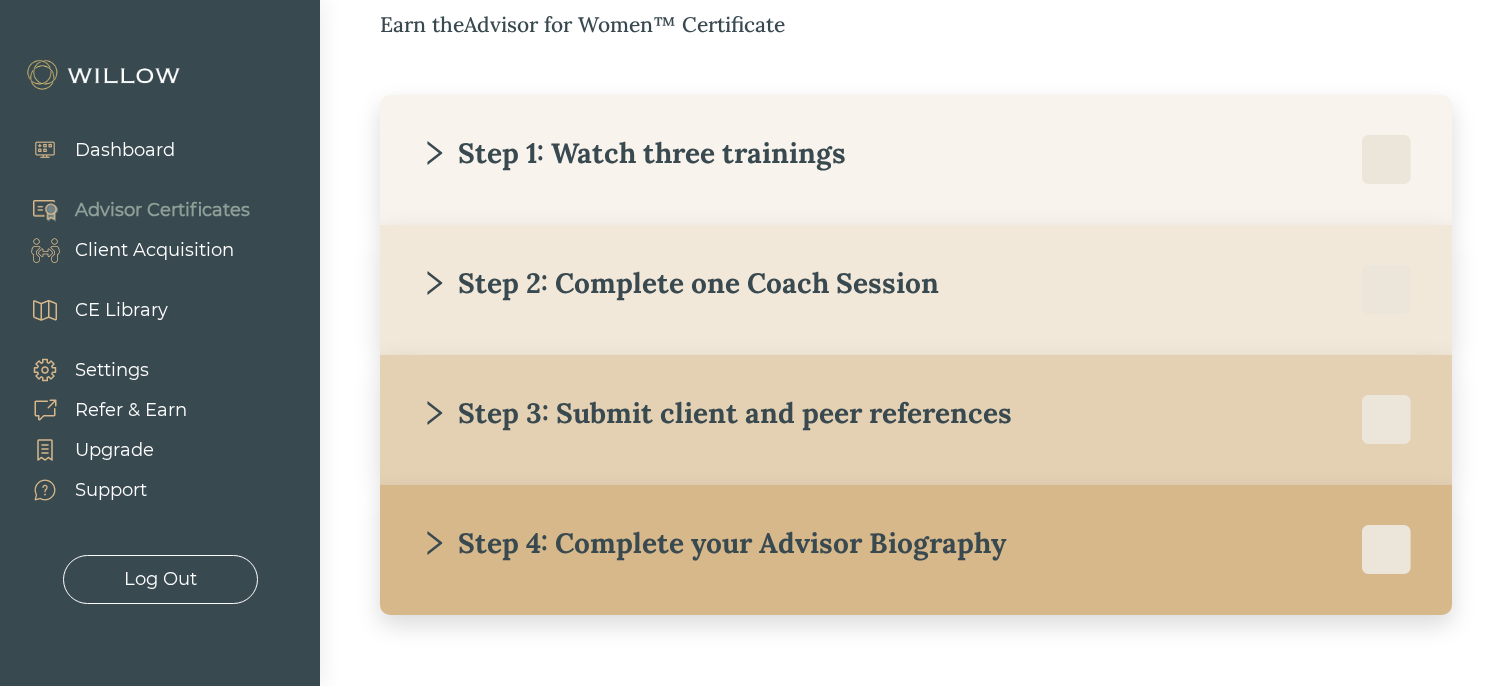 click on "Client Acquisition" at bounding box center [154, 250] 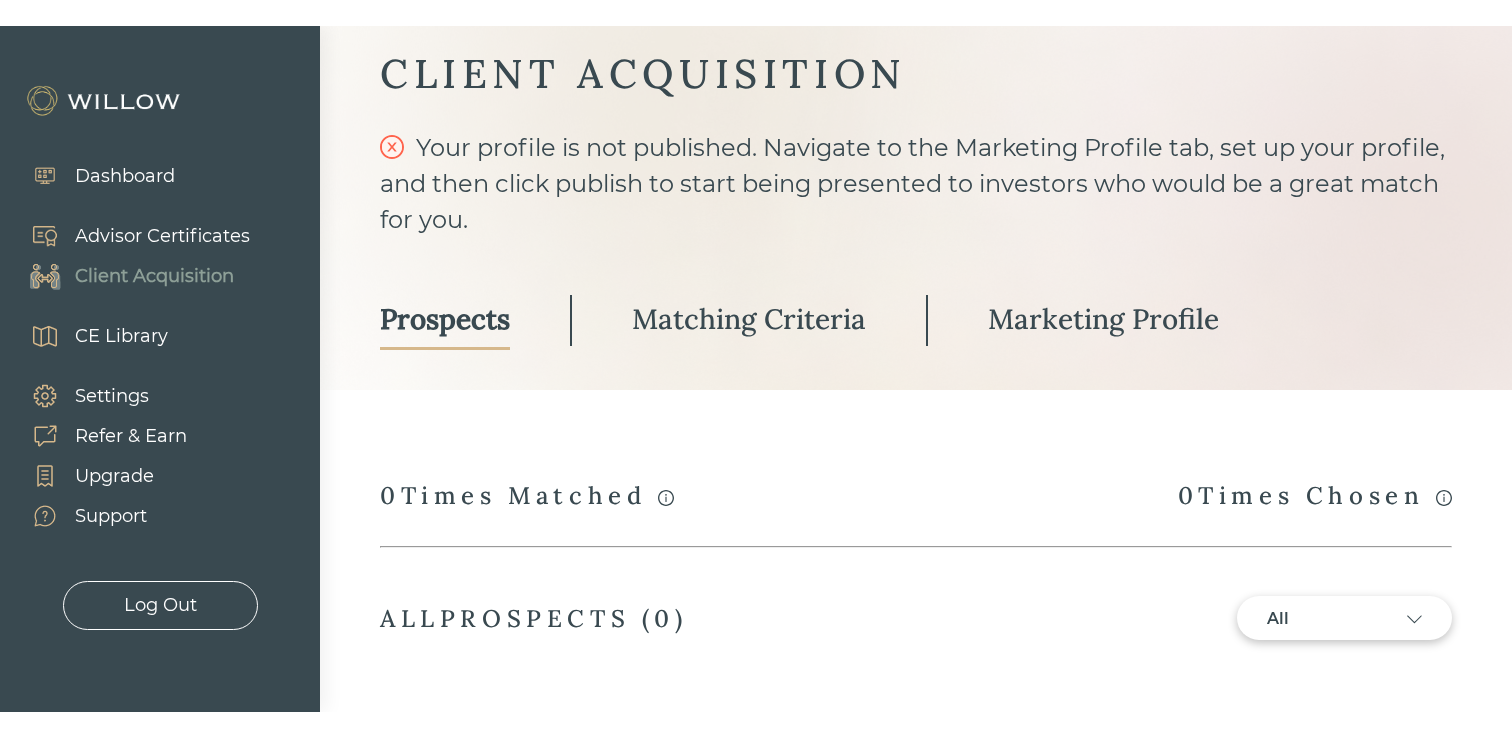 scroll, scrollTop: 56, scrollLeft: 0, axis: vertical 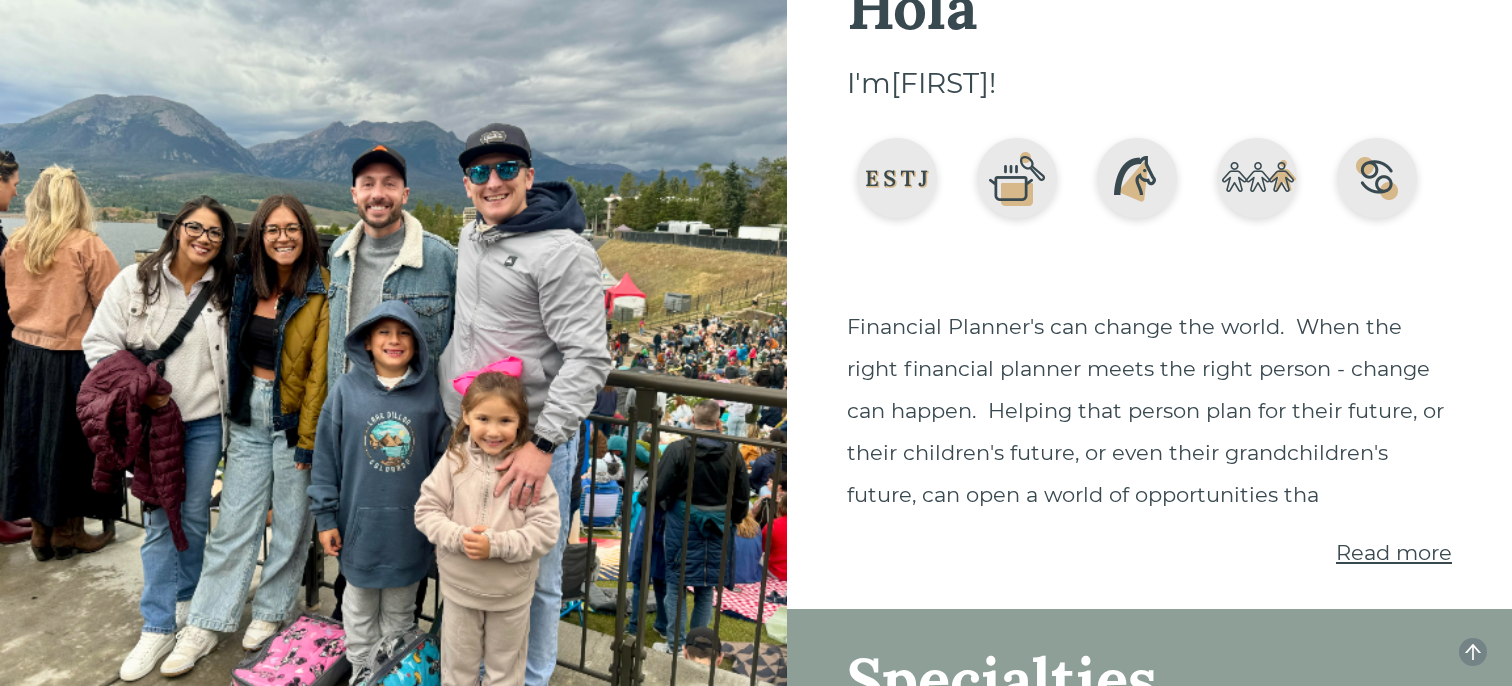 click on "Read more" at bounding box center (1394, 552) 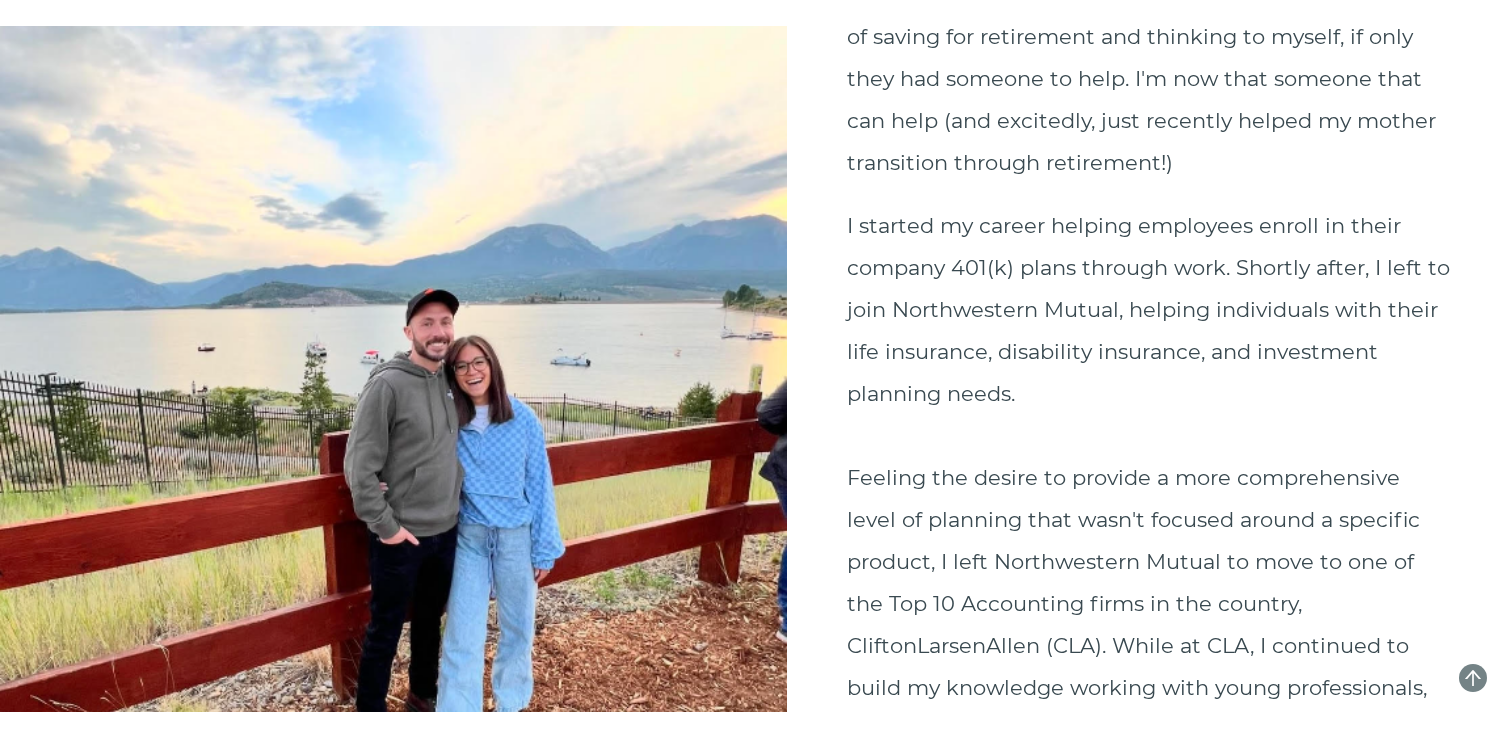 scroll, scrollTop: 0, scrollLeft: 0, axis: both 